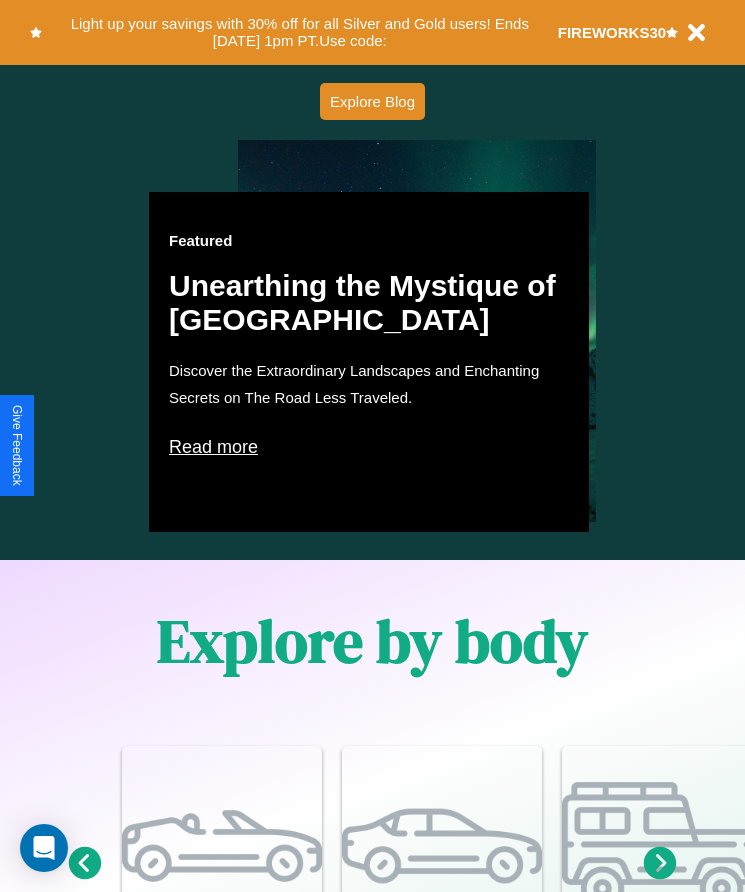 scroll, scrollTop: 1147, scrollLeft: 0, axis: vertical 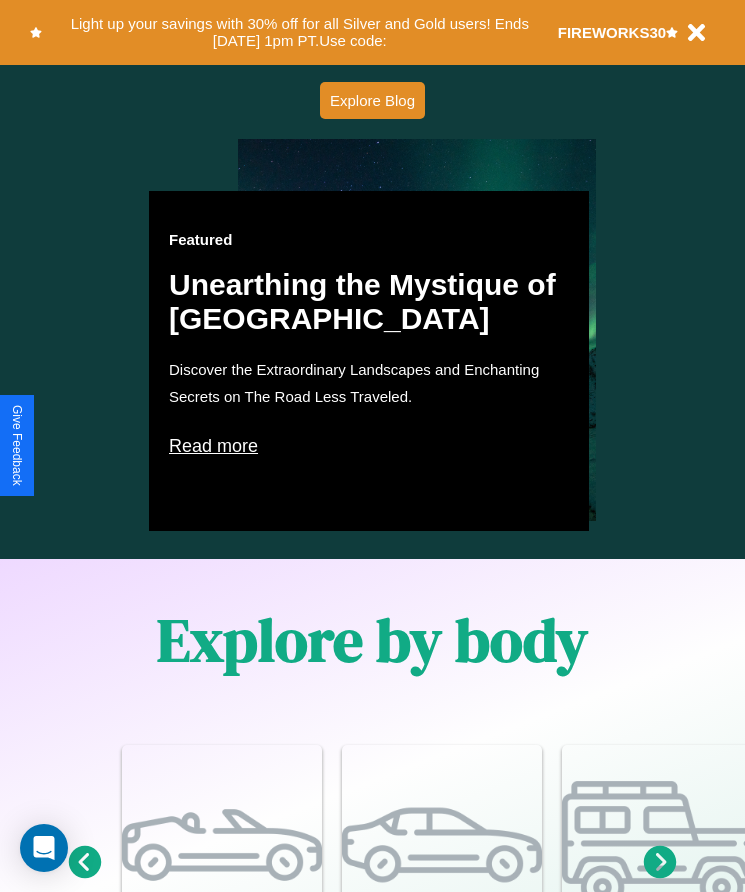 click on "Read more" at bounding box center [369, 446] 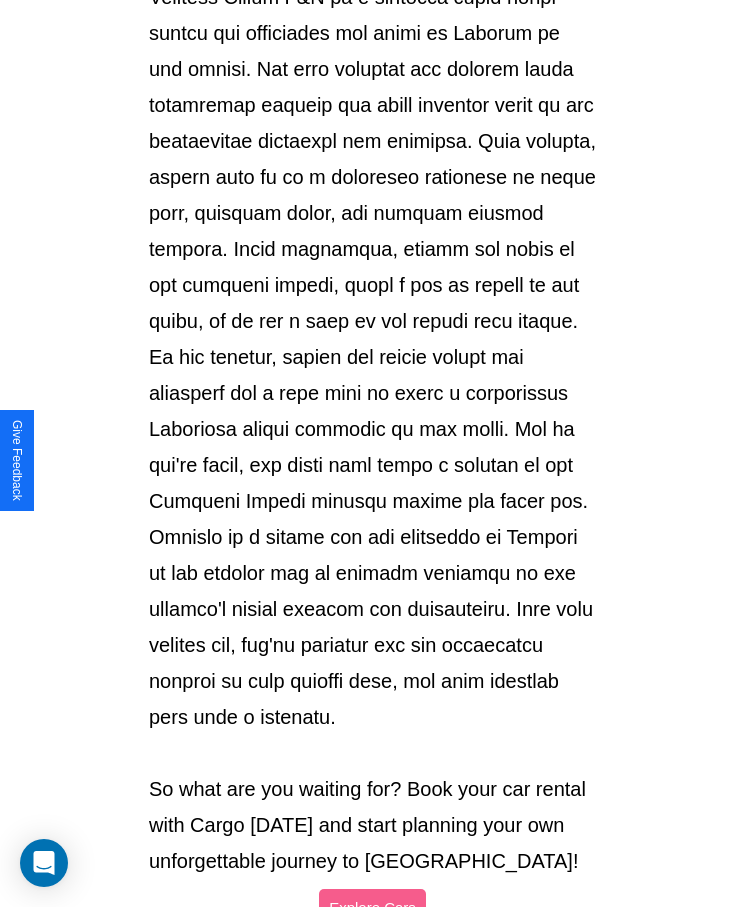 scroll, scrollTop: 2113, scrollLeft: 0, axis: vertical 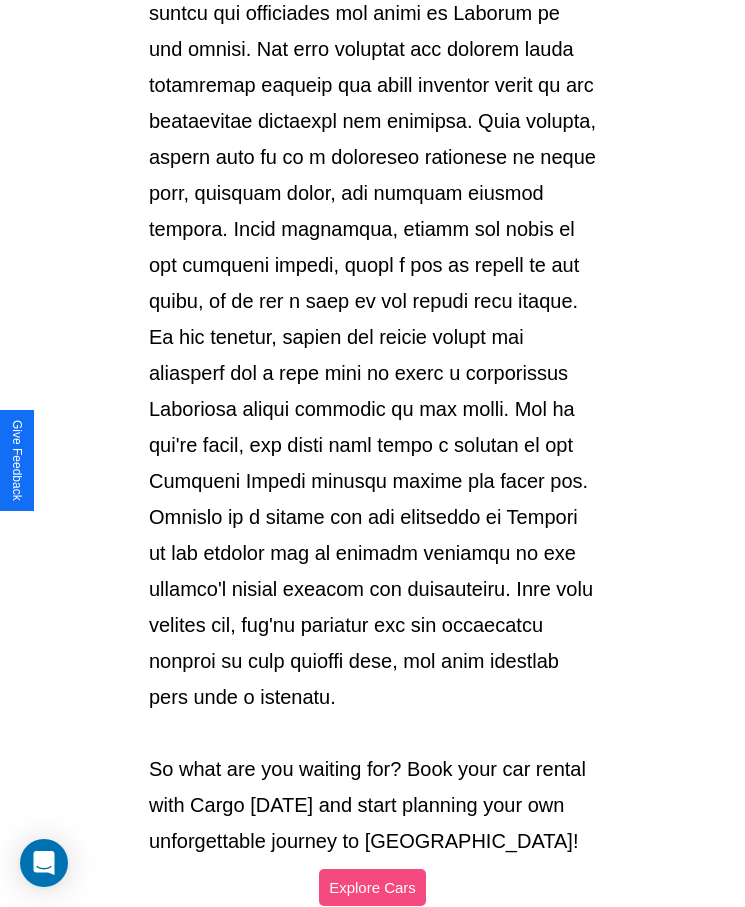 click on "Explore Cars" at bounding box center (372, 887) 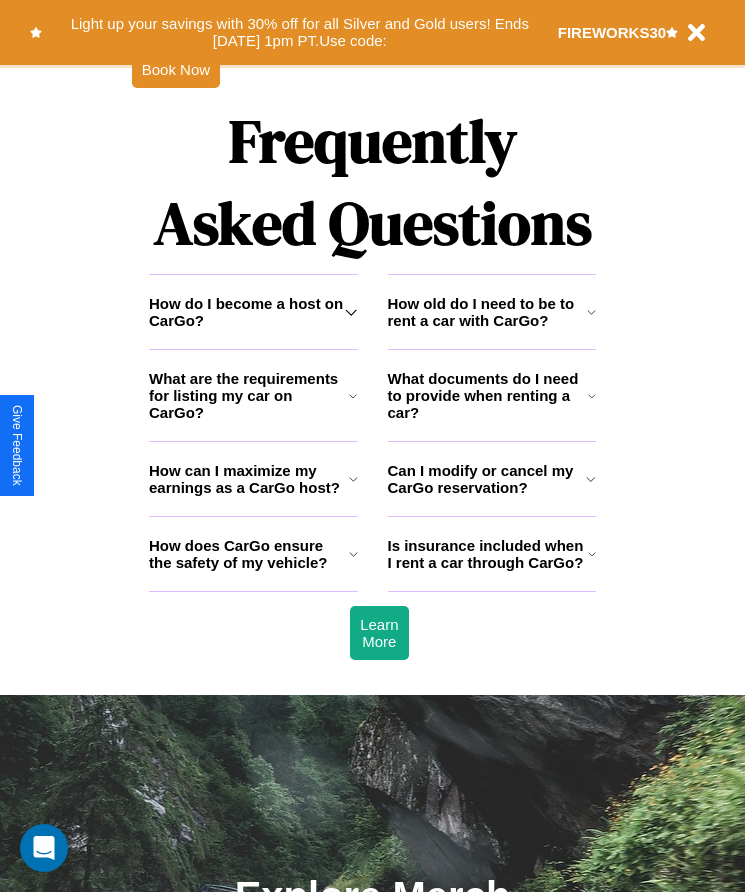 scroll, scrollTop: 2608, scrollLeft: 0, axis: vertical 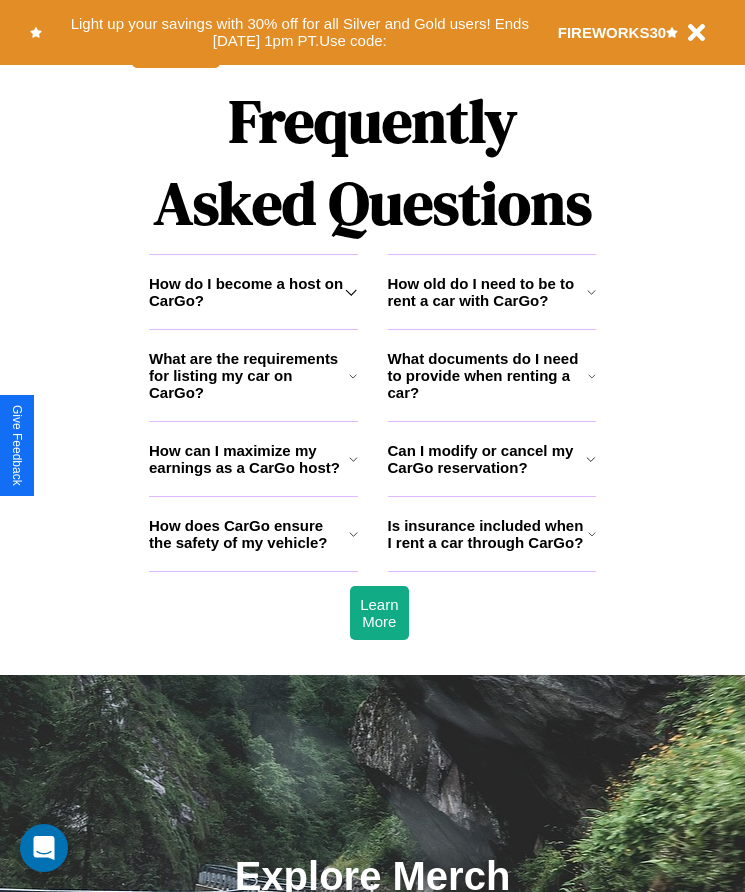 click on "How can I maximize my earnings as a CarGo host?" at bounding box center (249, 459) 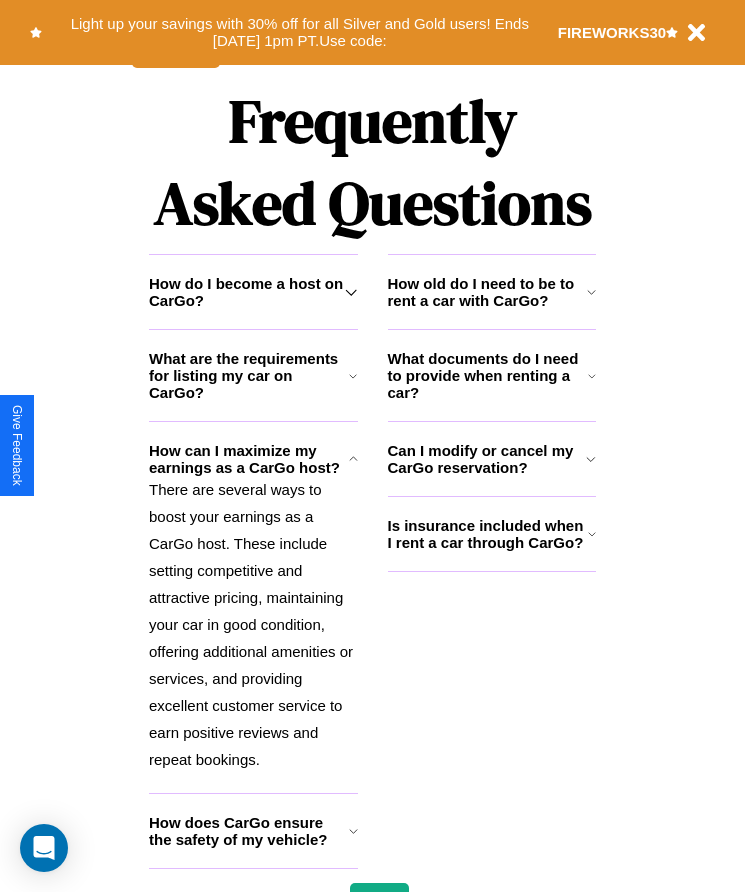 click 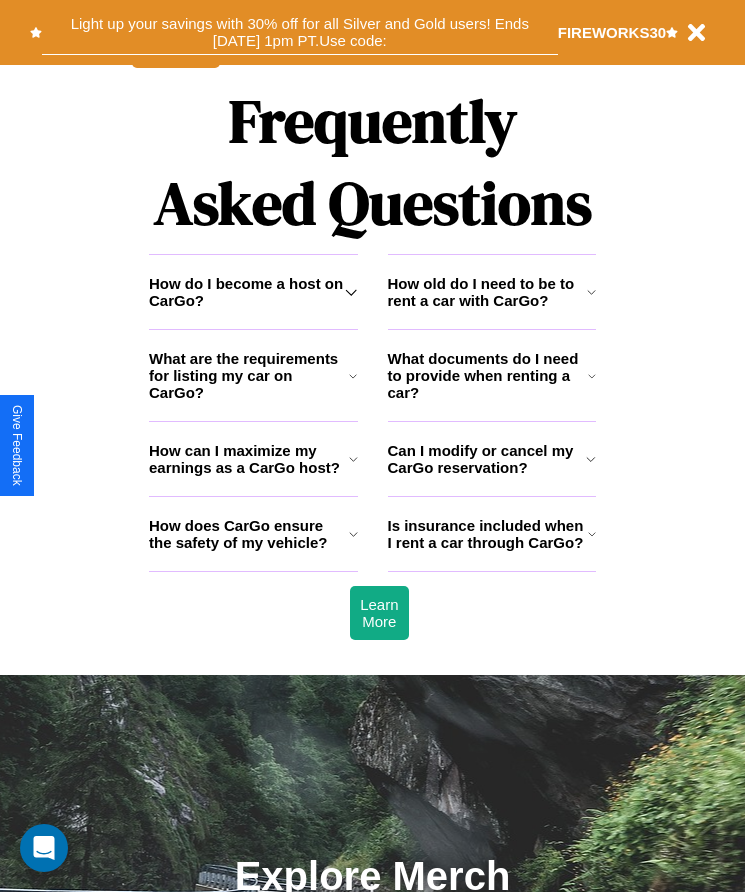 click on "Light up your savings with 30% off for all Silver and Gold users! Ends [DATE] 1pm PT.  Use code:" at bounding box center (300, 32) 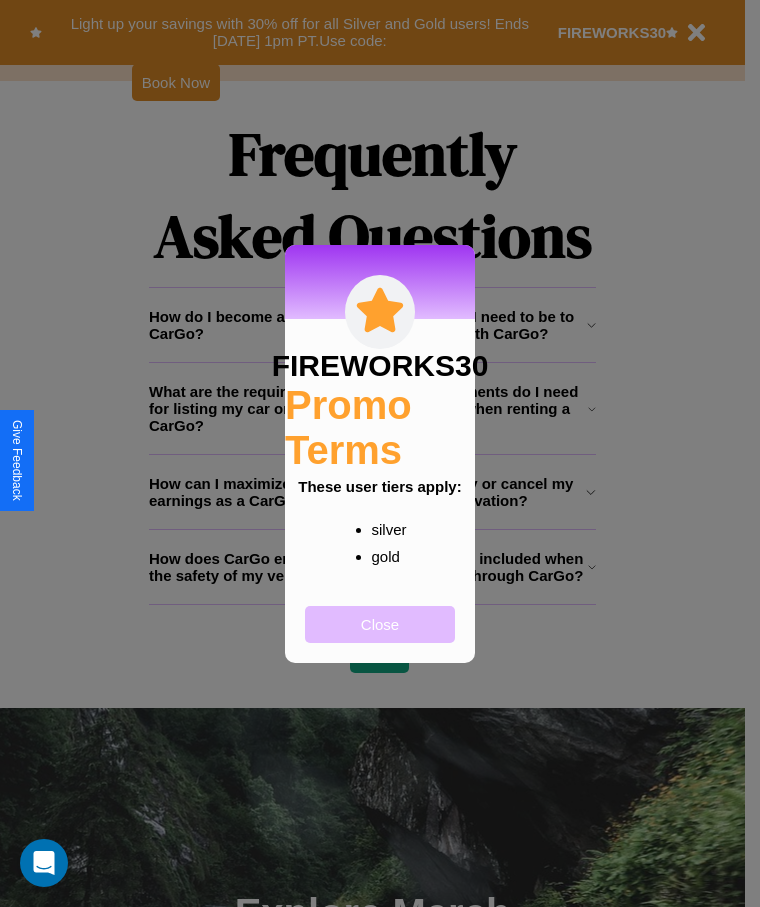 click on "Close" at bounding box center [380, 624] 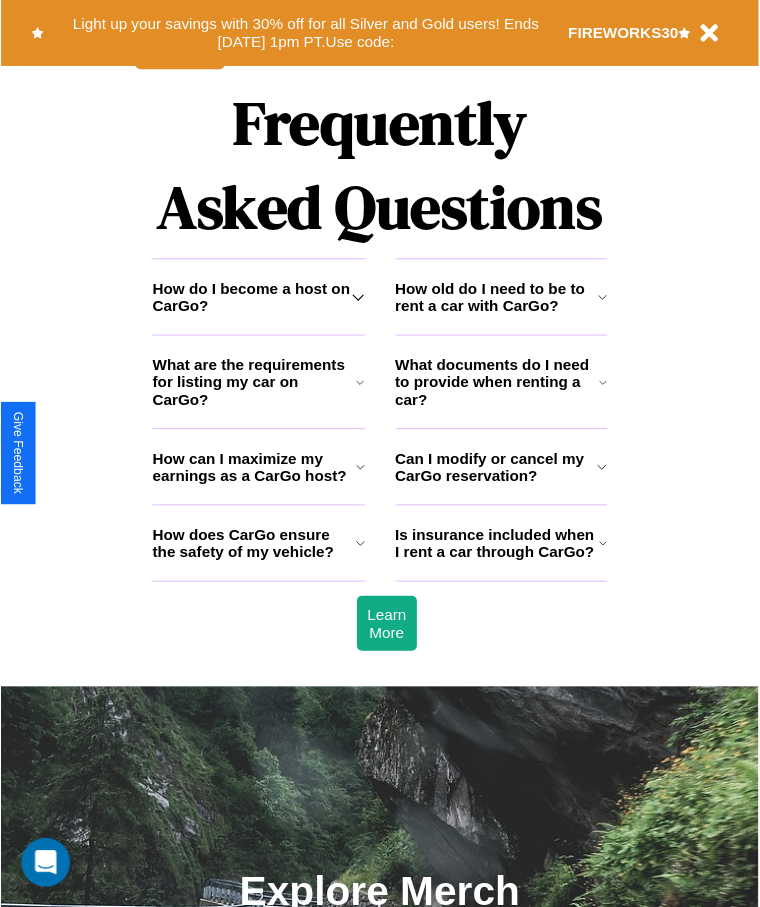 scroll, scrollTop: 0, scrollLeft: 0, axis: both 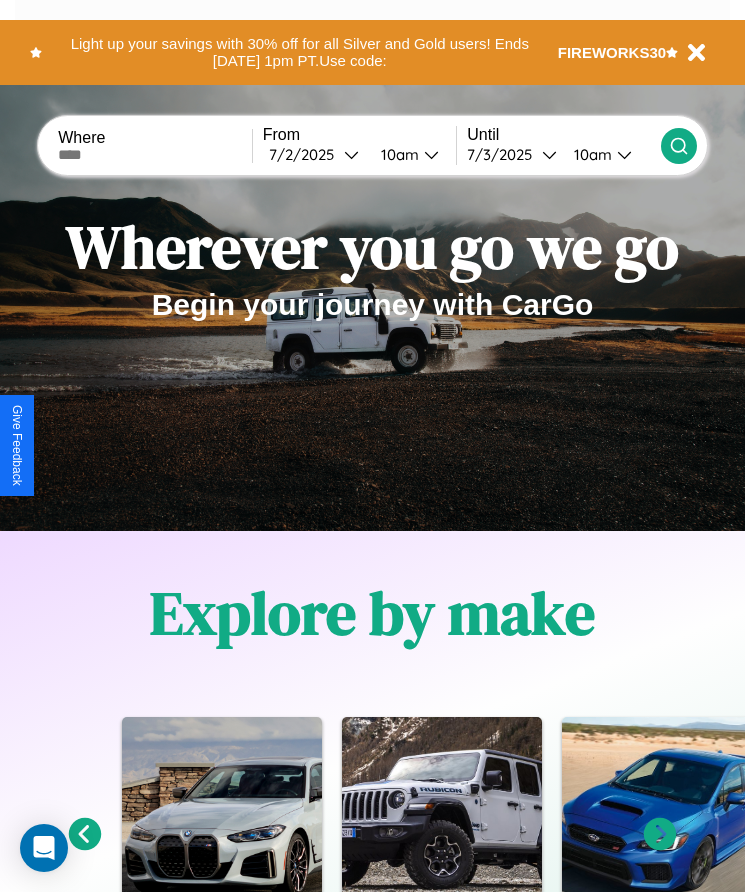 click at bounding box center (155, 155) 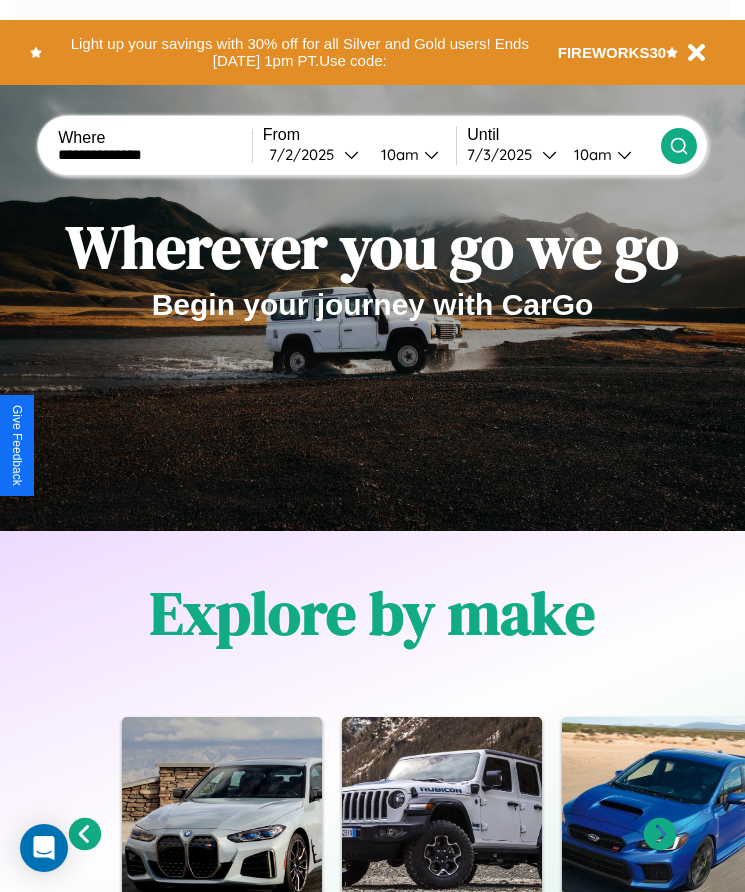 type on "**********" 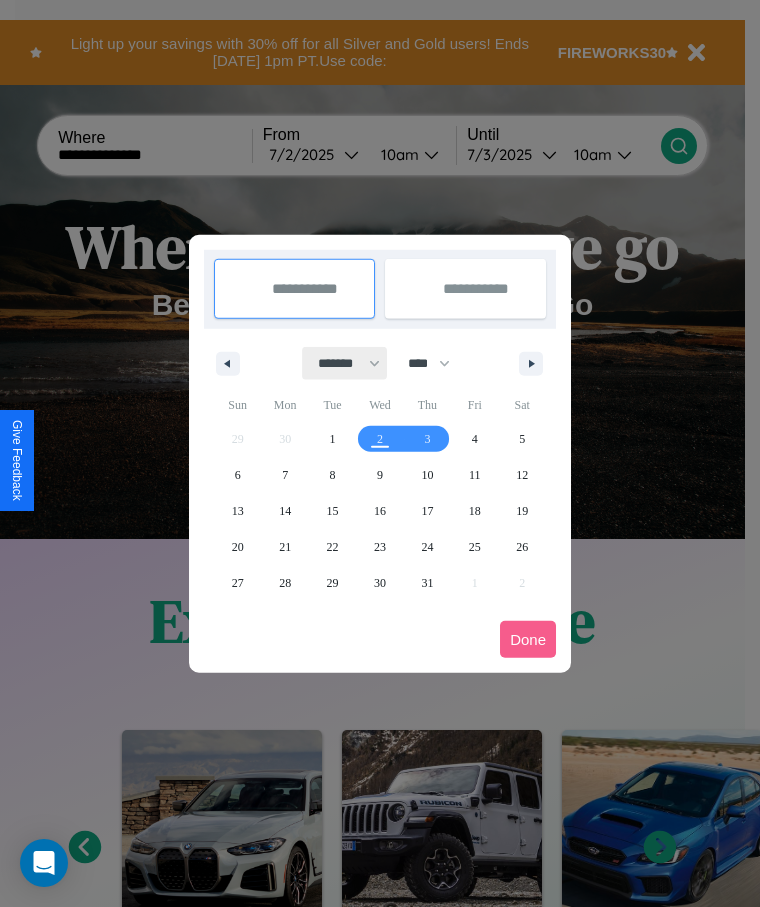 click on "******* ******** ***** ***** *** **** **** ****** ********* ******* ******** ********" at bounding box center (345, 363) 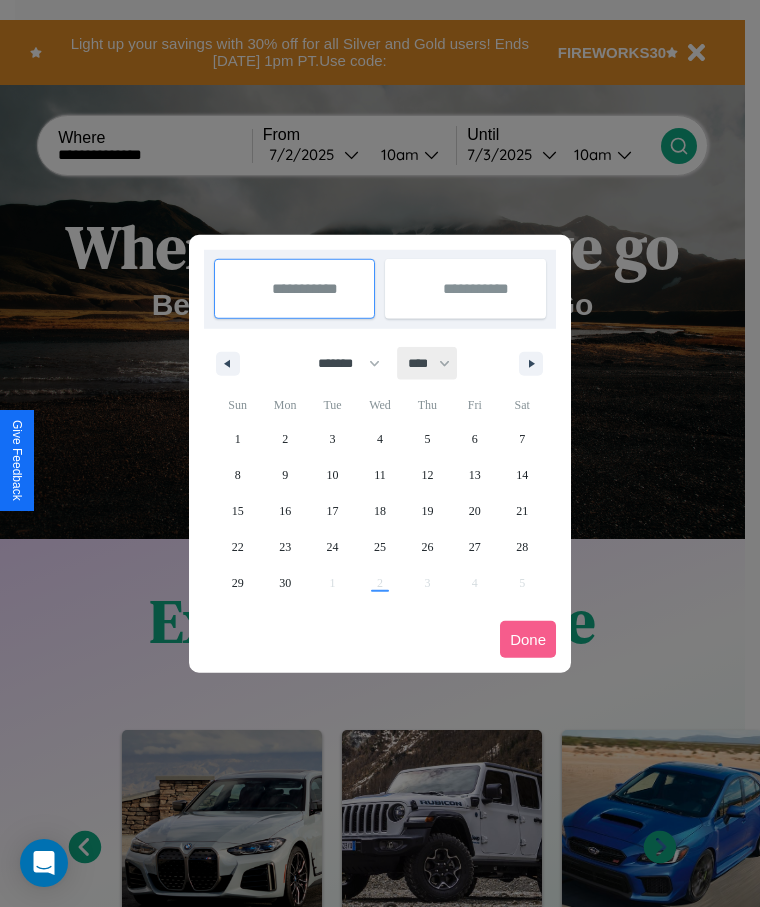 click on "**** **** **** **** **** **** **** **** **** **** **** **** **** **** **** **** **** **** **** **** **** **** **** **** **** **** **** **** **** **** **** **** **** **** **** **** **** **** **** **** **** **** **** **** **** **** **** **** **** **** **** **** **** **** **** **** **** **** **** **** **** **** **** **** **** **** **** **** **** **** **** **** **** **** **** **** **** **** **** **** **** **** **** **** **** **** **** **** **** **** **** **** **** **** **** **** **** **** **** **** **** **** **** **** **** **** **** **** **** **** **** **** **** **** **** **** **** **** **** **** ****" at bounding box center [428, 363] 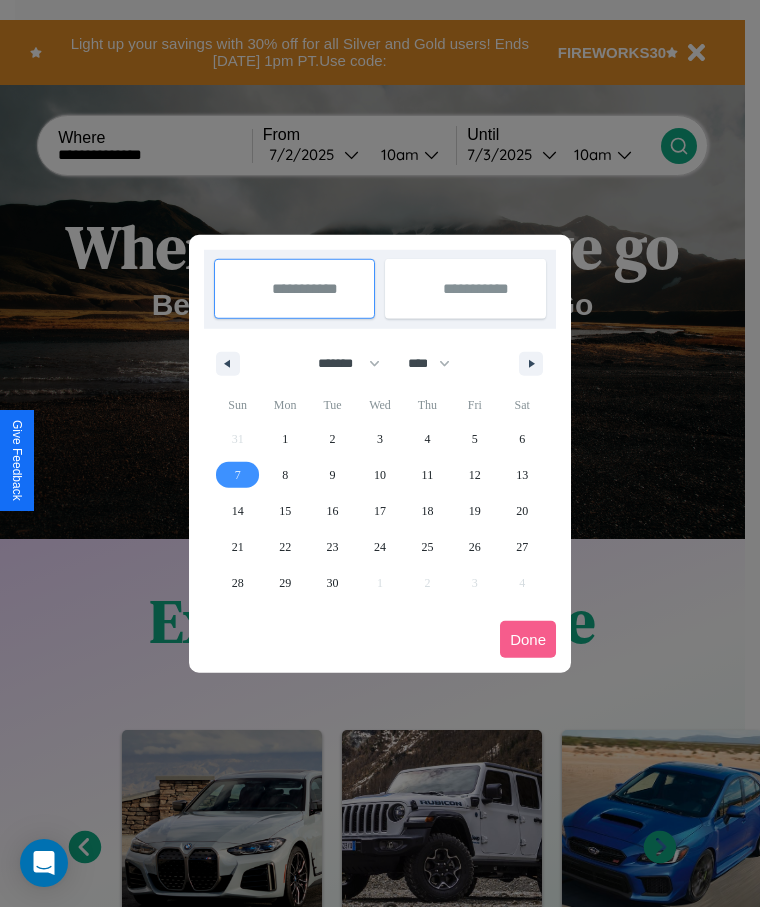 click on "7" at bounding box center (238, 475) 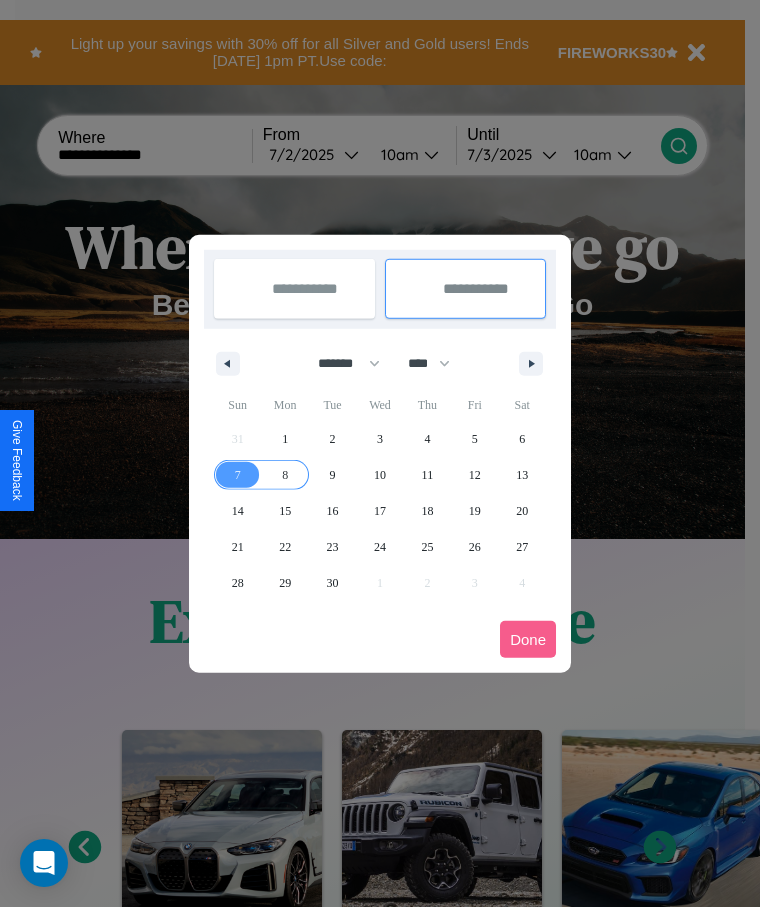 click on "8" at bounding box center [285, 475] 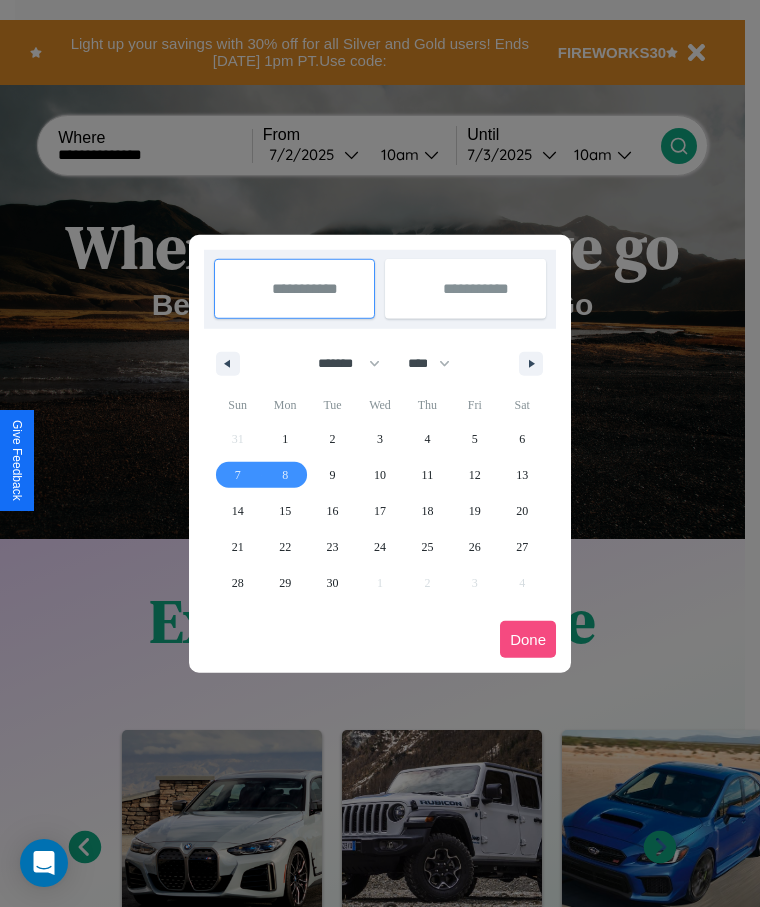 click on "Done" at bounding box center [528, 639] 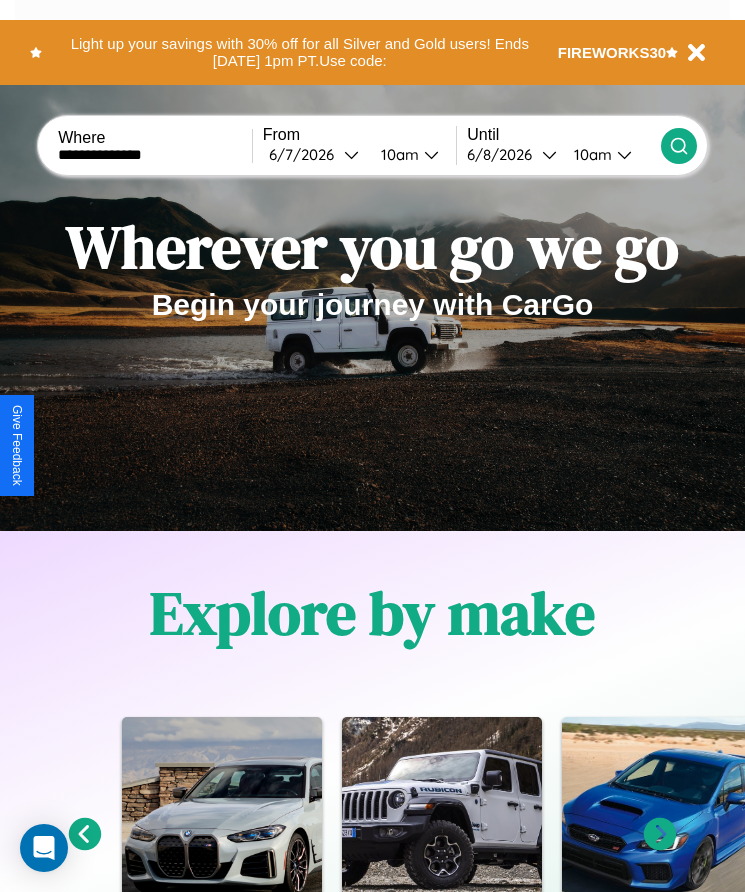click 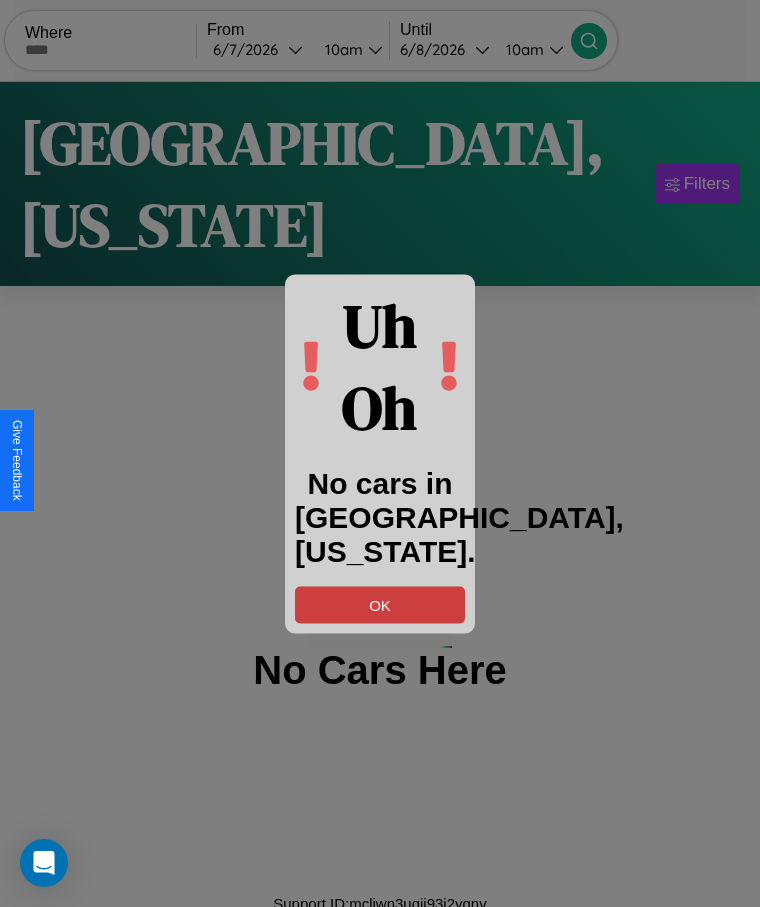 click on "OK" at bounding box center (380, 604) 